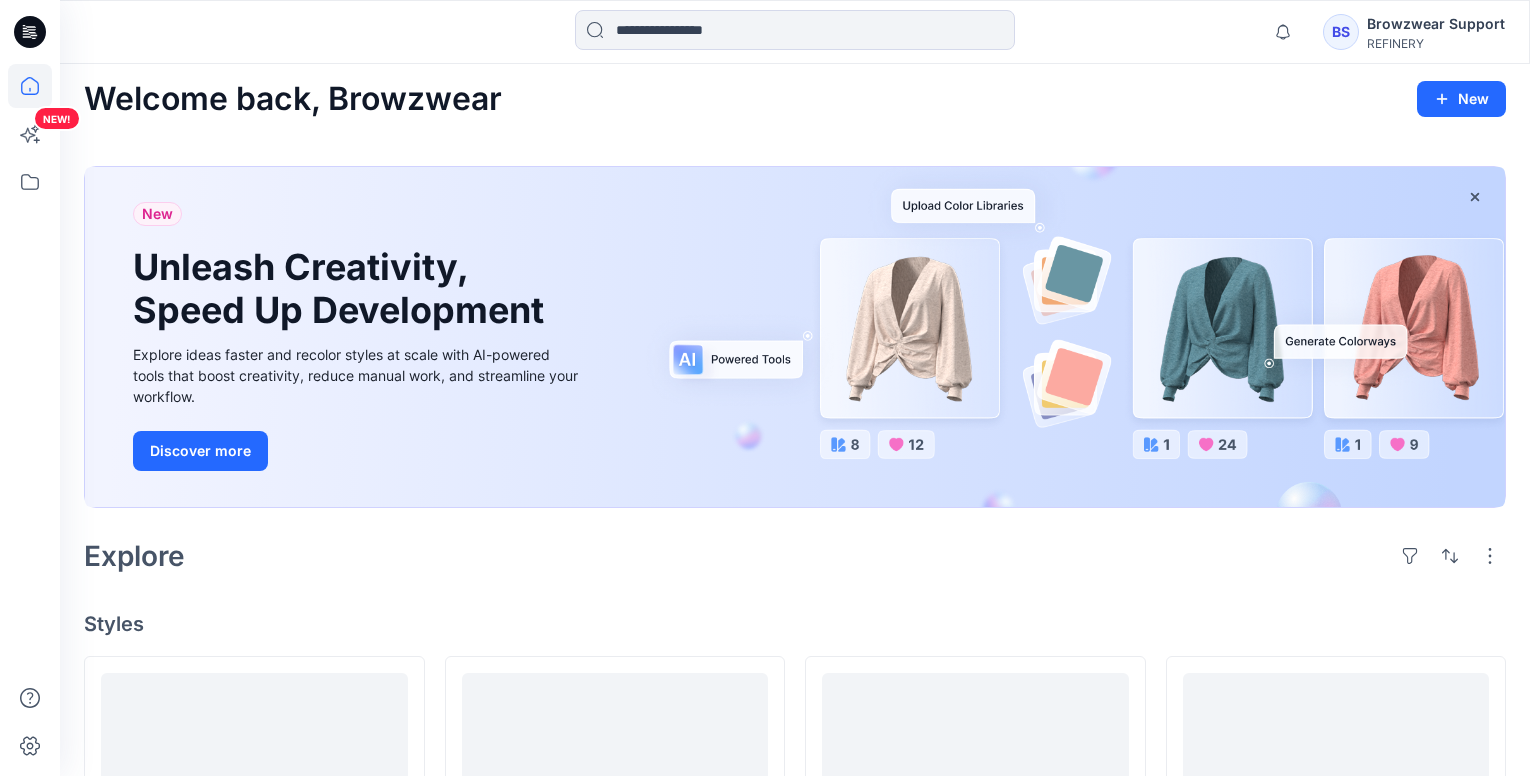scroll, scrollTop: 0, scrollLeft: 0, axis: both 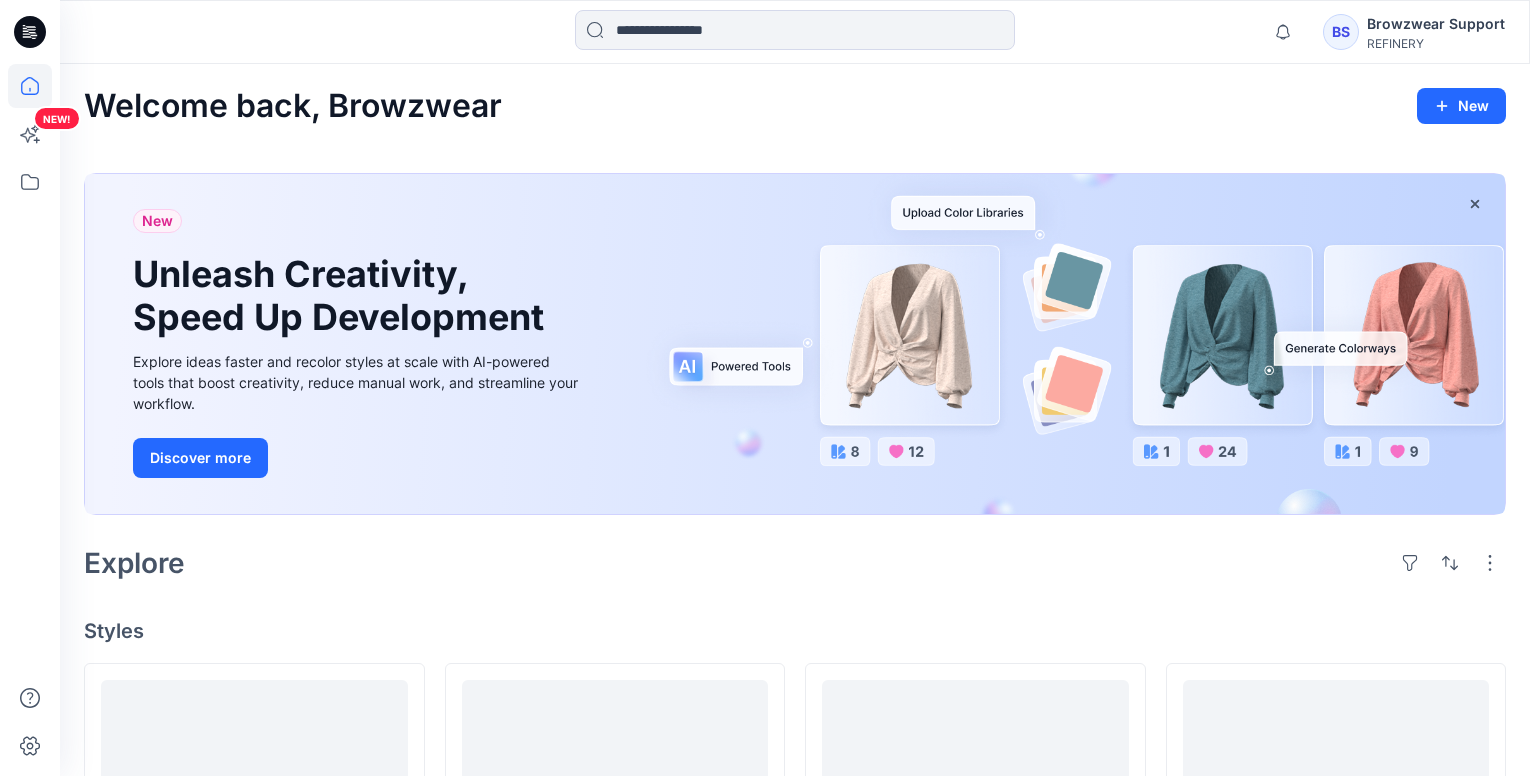 click on "Browzwear Support" at bounding box center [1436, 24] 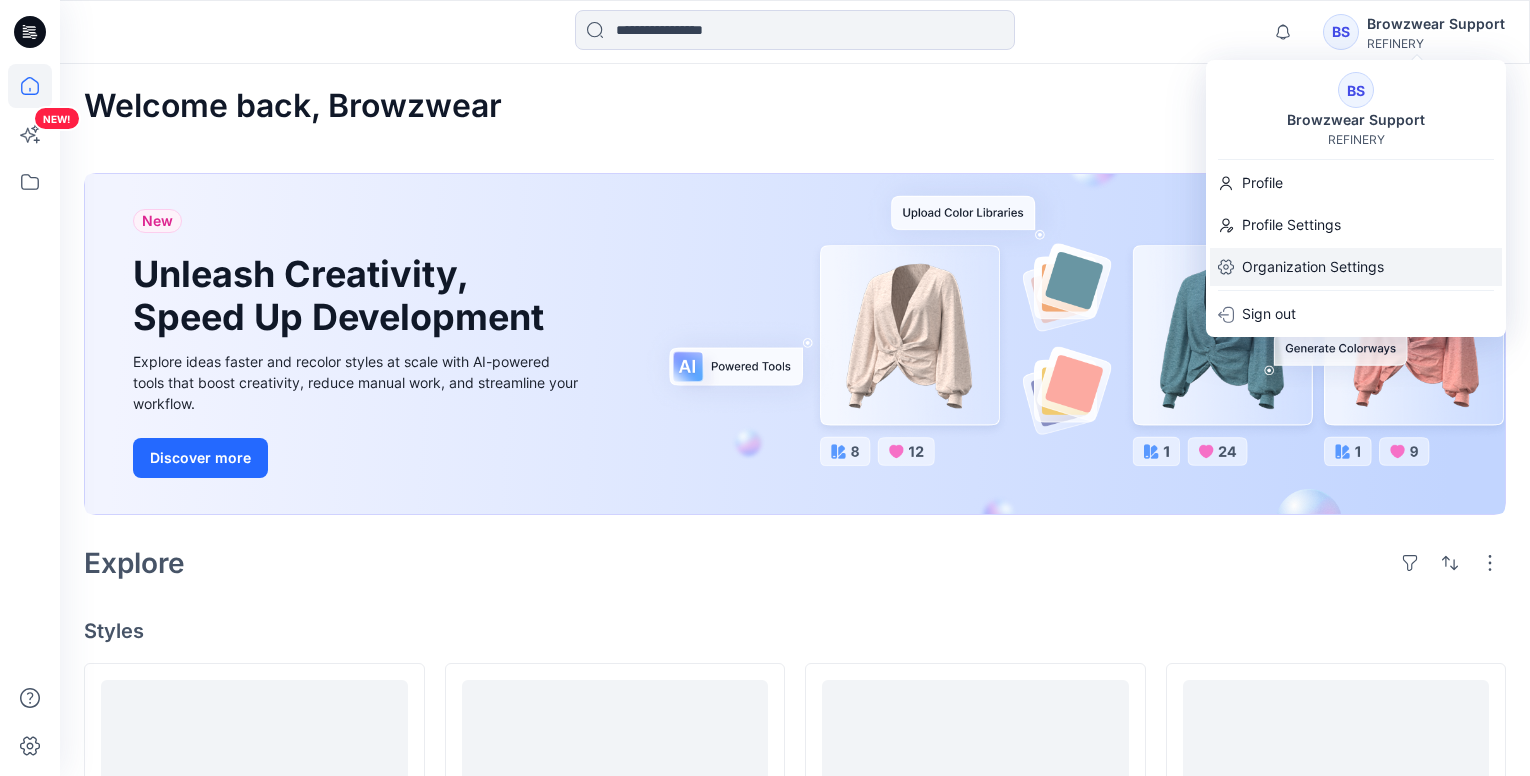 click on "Organization Settings" at bounding box center (1313, 267) 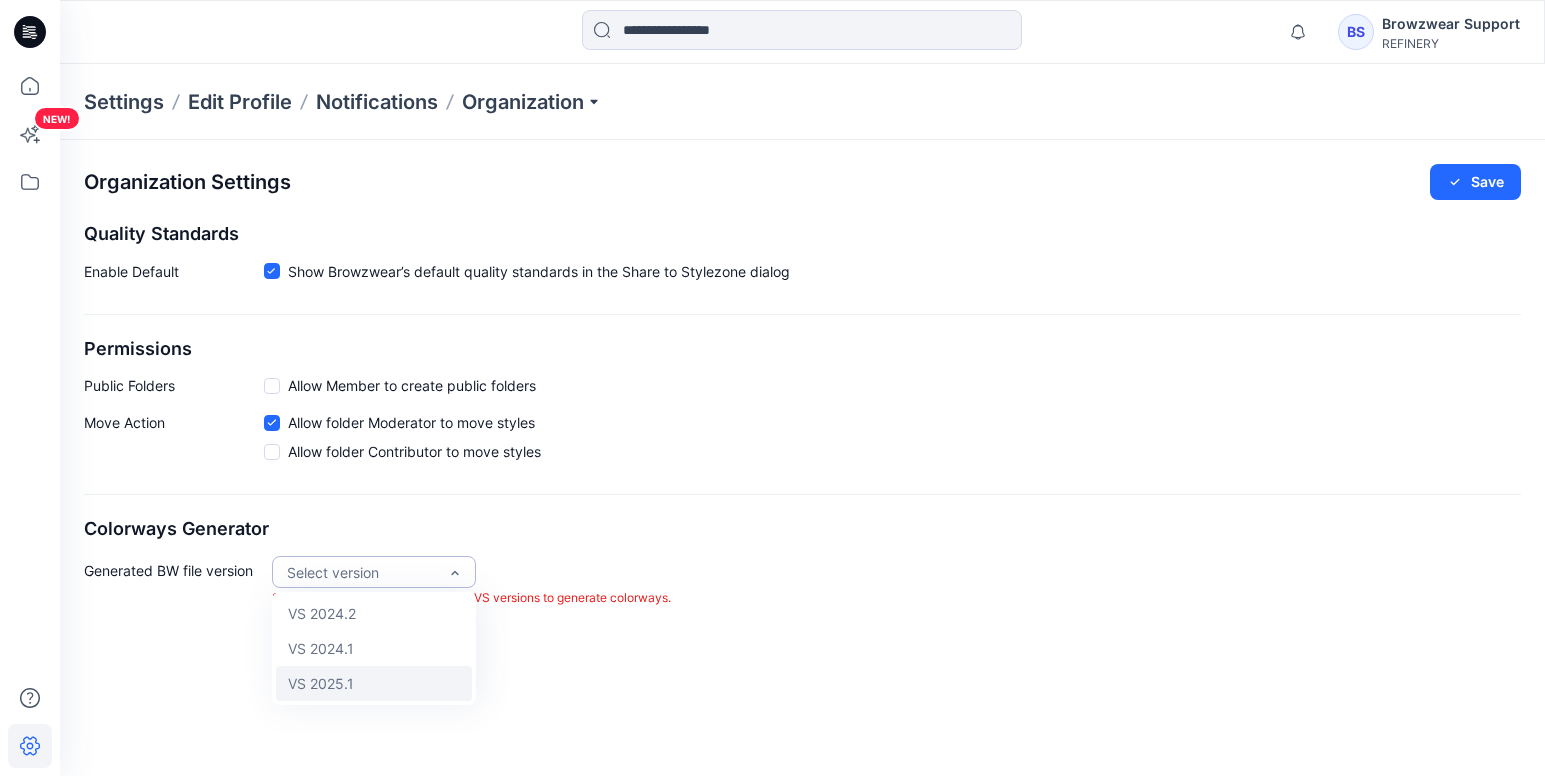 click on "VS 2025.1" at bounding box center (374, 683) 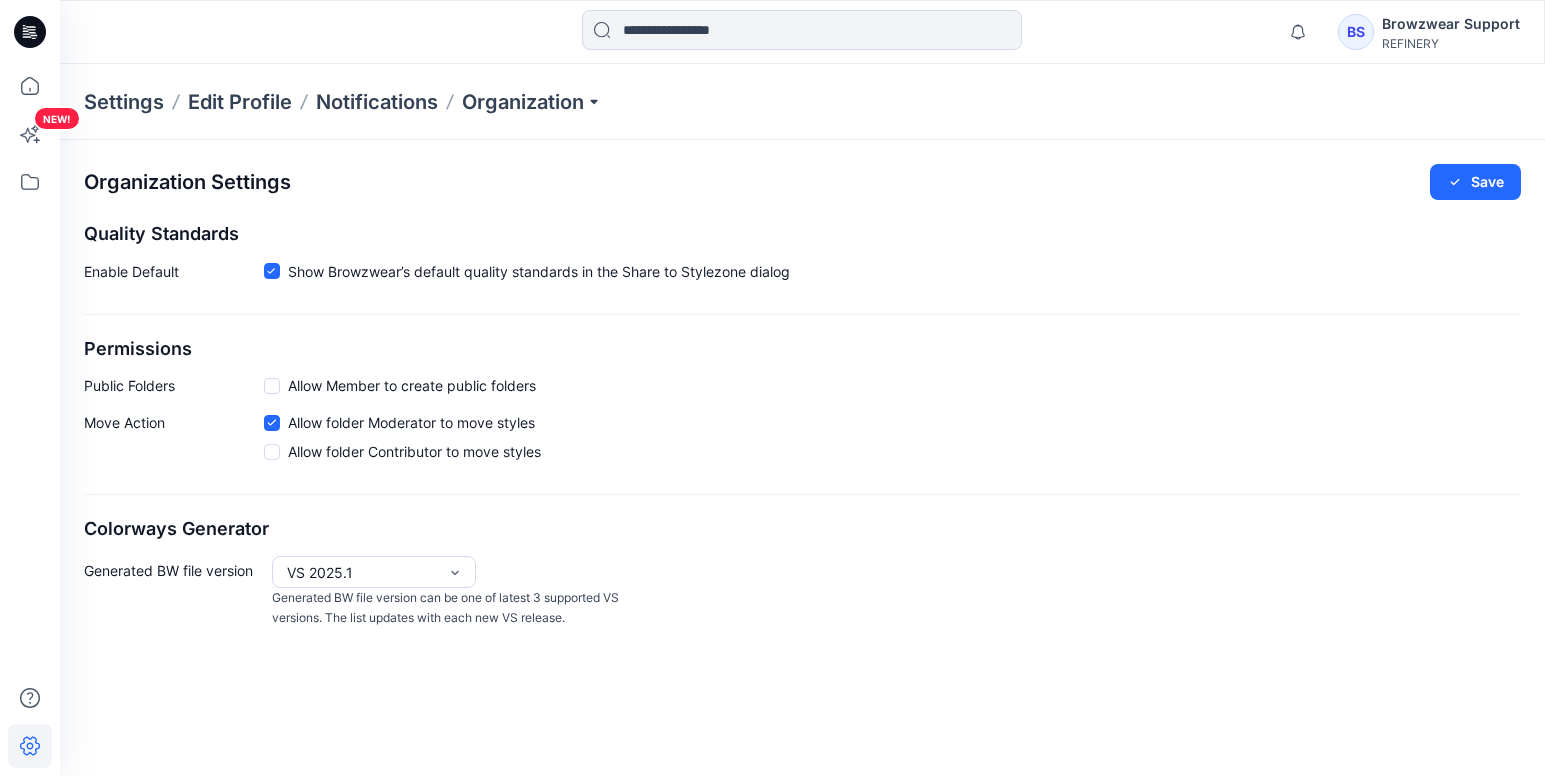click on "Organization Settings Save Quality Standards Enable Default Show Browzwear’s default quality standards in the Share to Stylezone dialog Permissions Public Folders Allow Member to create public folders Move Action Allow folder Moderator to move styles Allow folder Contributor to move styles Colorways Generator Generated BW file version option VS 2025.1, selected. VS 2025.1  Generated BW file version can be one of latest 3 supported VS versions. The list updates with each new VS release." at bounding box center (802, 458) 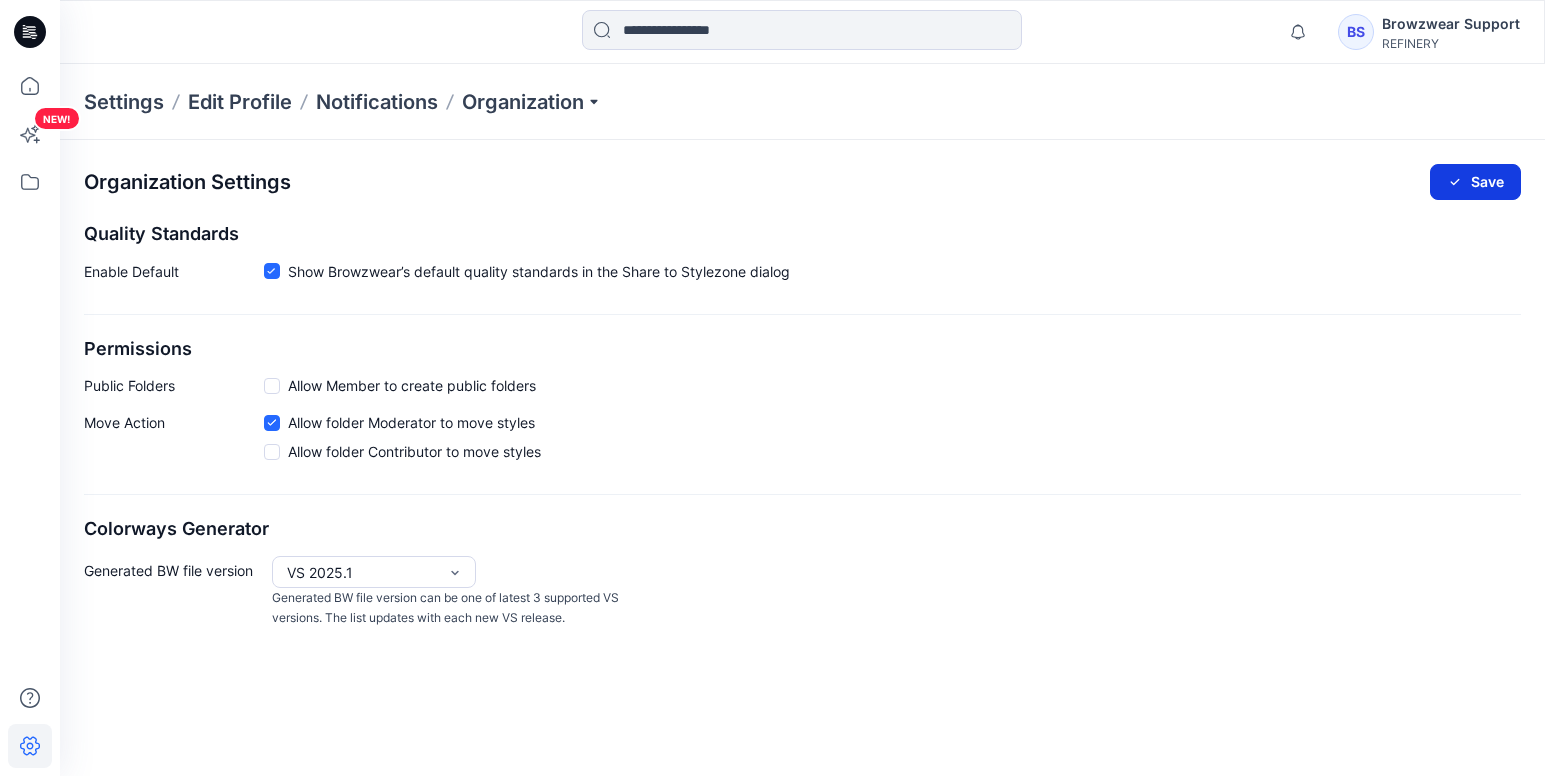 click on "Save" at bounding box center (1475, 182) 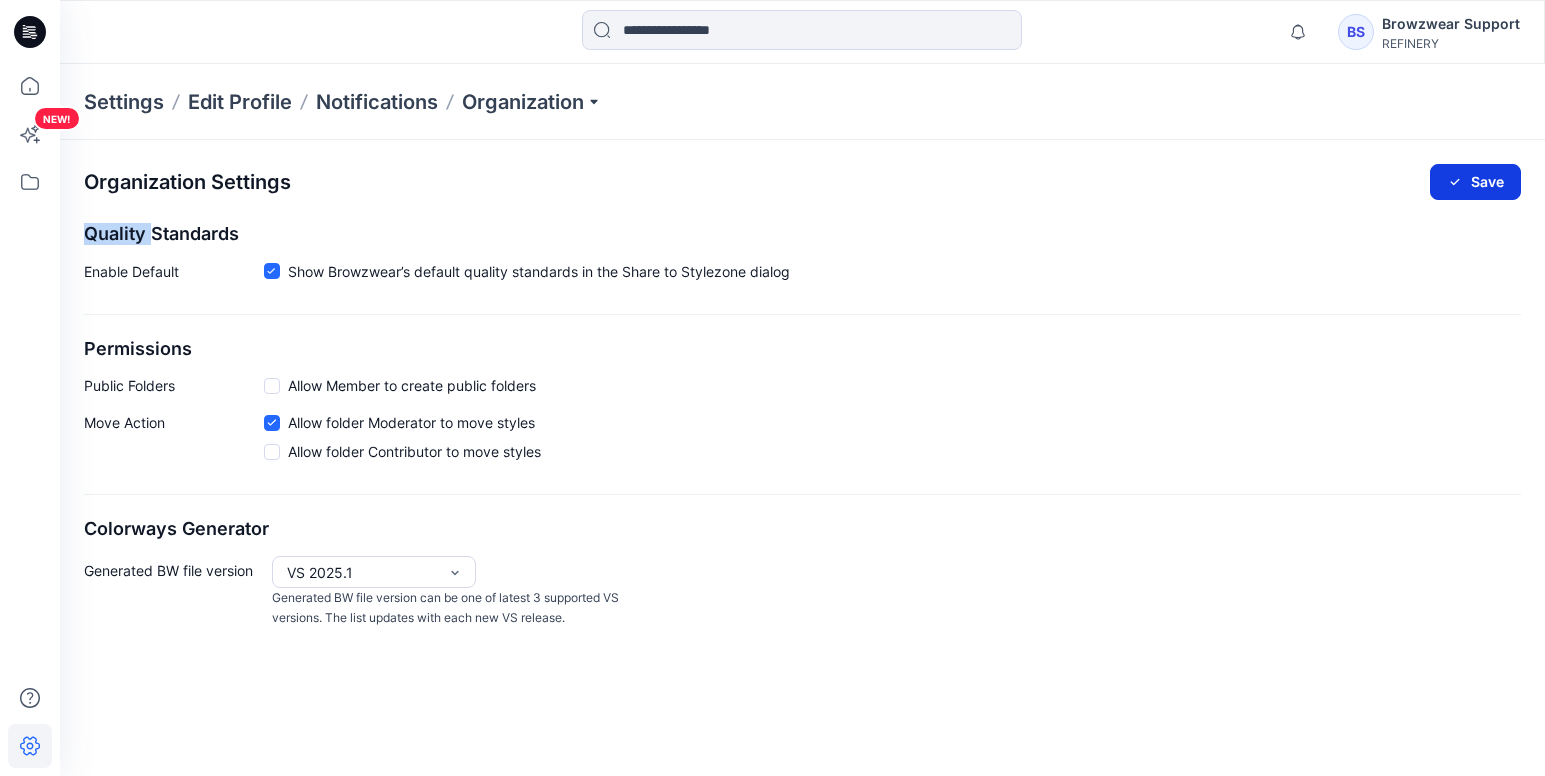 click on "Organization Settings Save" at bounding box center [802, 182] 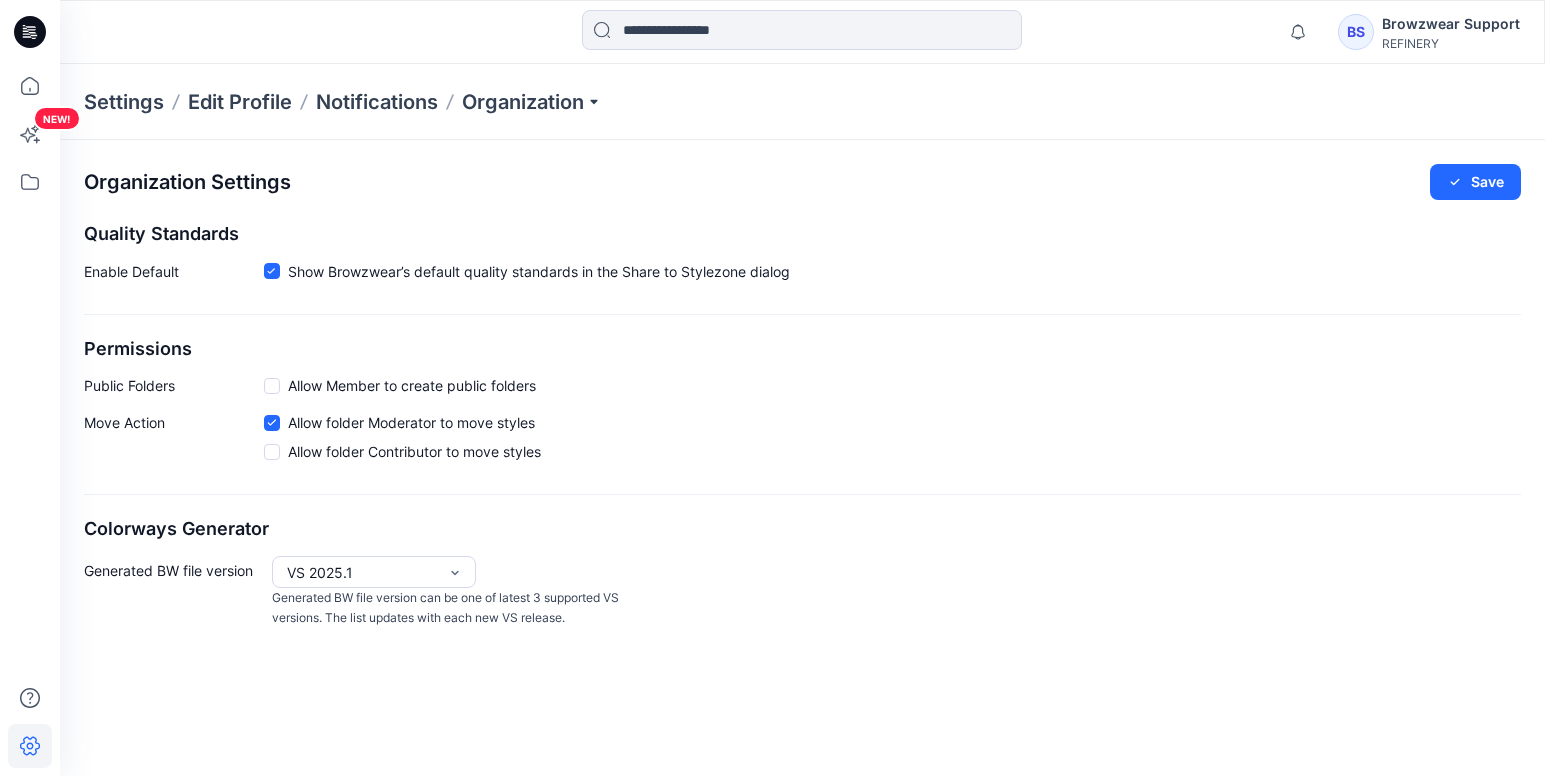 click on "Organization Settings Save Quality Standards Enable Default Show Browzwear’s default quality standards in the Share to Stylezone dialog Permissions Public Folders Allow Member to create public folders Move Action Allow folder Moderator to move styles Allow folder Contributor to move styles Colorways Generator Generated BW file version option VS 2025.1, selected. VS 2025.1  Generated BW file version can be one of latest 3 supported VS versions. The list updates with each new VS release." at bounding box center (802, 458) 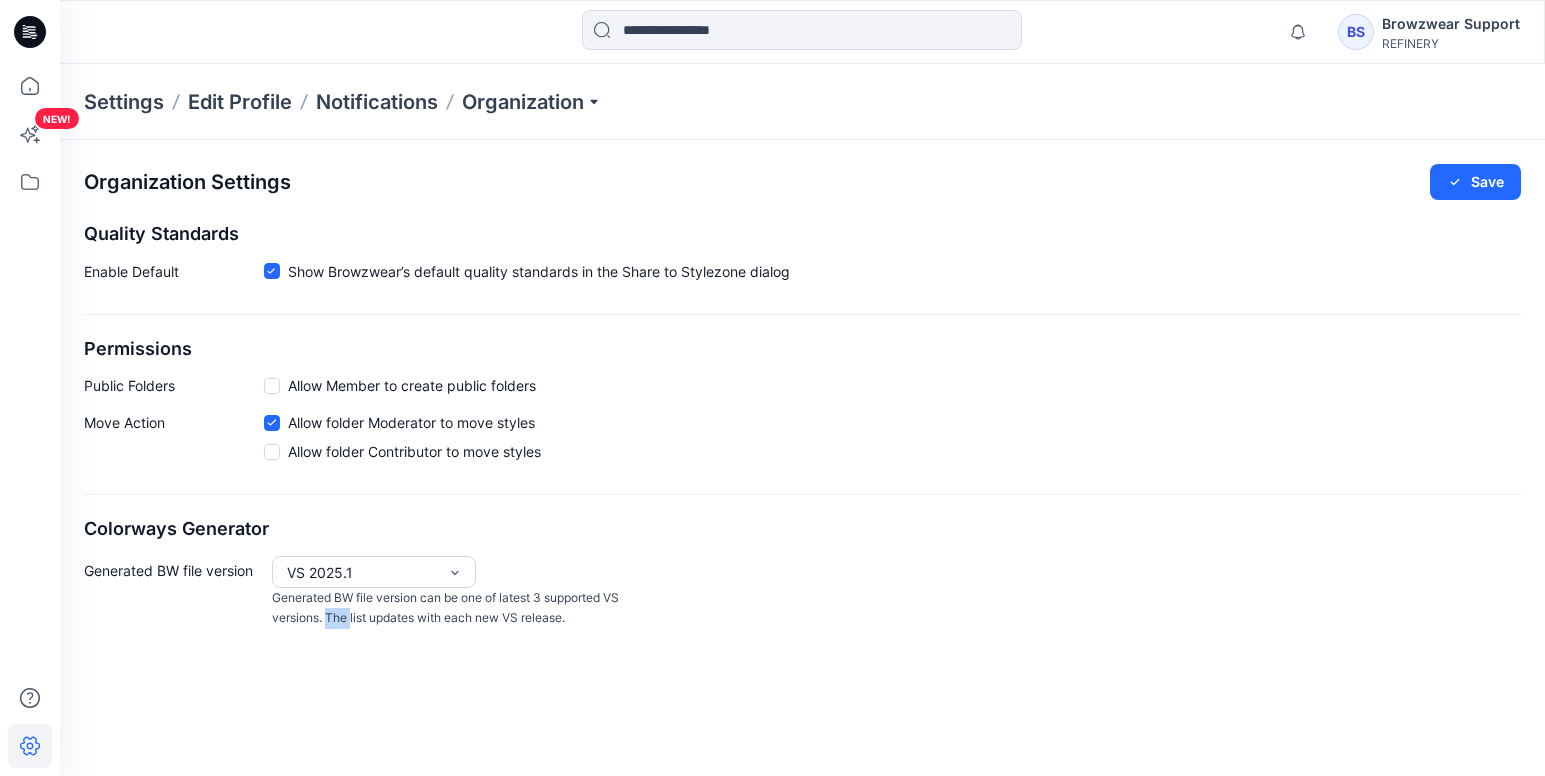 click on "Organization Settings Save Quality Standards Enable Default Show Browzwear’s default quality standards in the Share to Stylezone dialog Permissions Public Folders Allow Member to create public folders Move Action Allow folder Moderator to move styles Allow folder Contributor to move styles Colorways Generator Generated BW file version option VS 2025.1, selected. VS 2025.1  Generated BW file version can be one of latest 3 supported VS versions. The list updates with each new VS release." at bounding box center [802, 458] 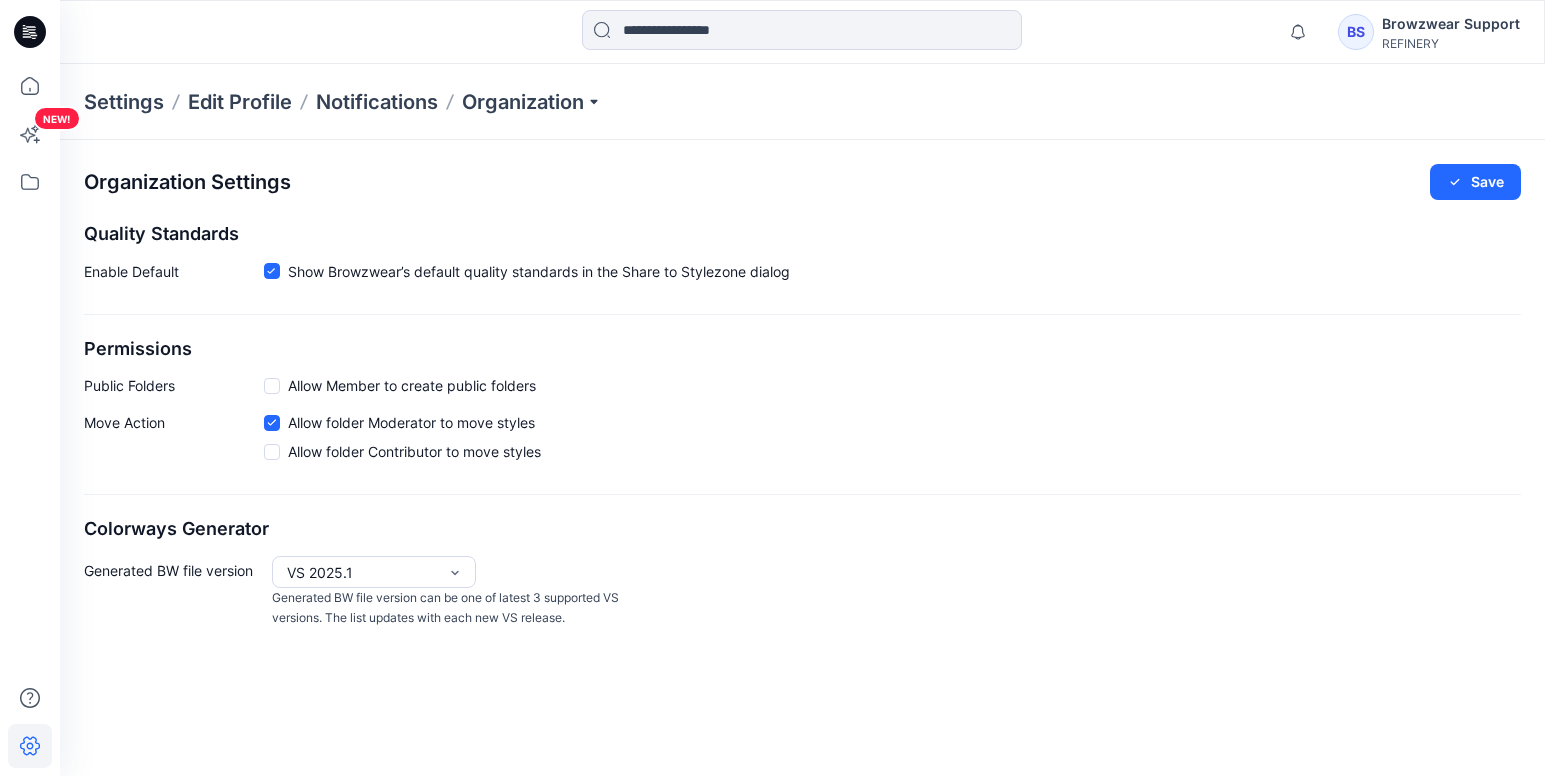 drag, startPoint x: 334, startPoint y: 705, endPoint x: 250, endPoint y: 695, distance: 84.59315 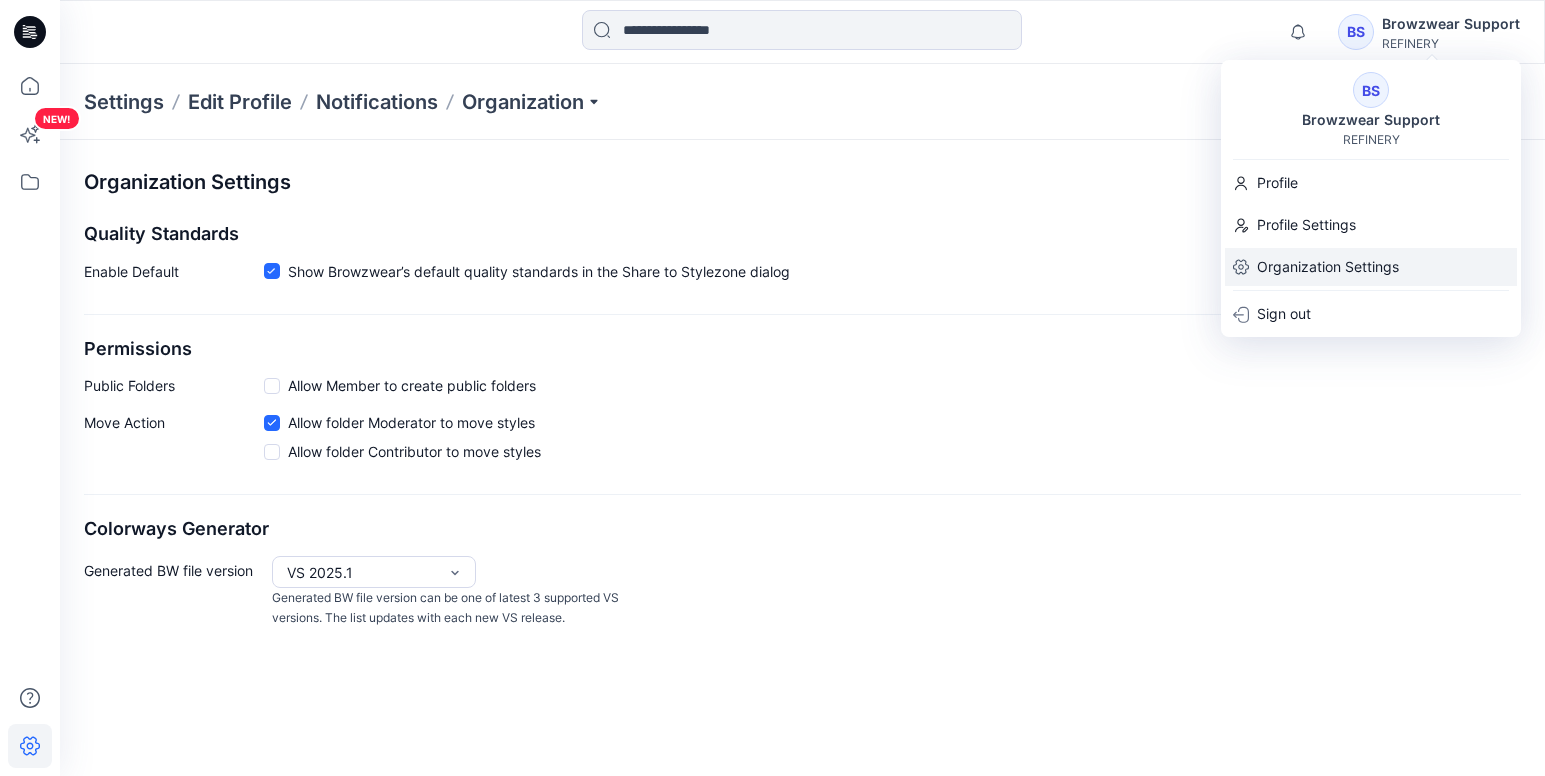 click on "Organization Settings" at bounding box center [1328, 267] 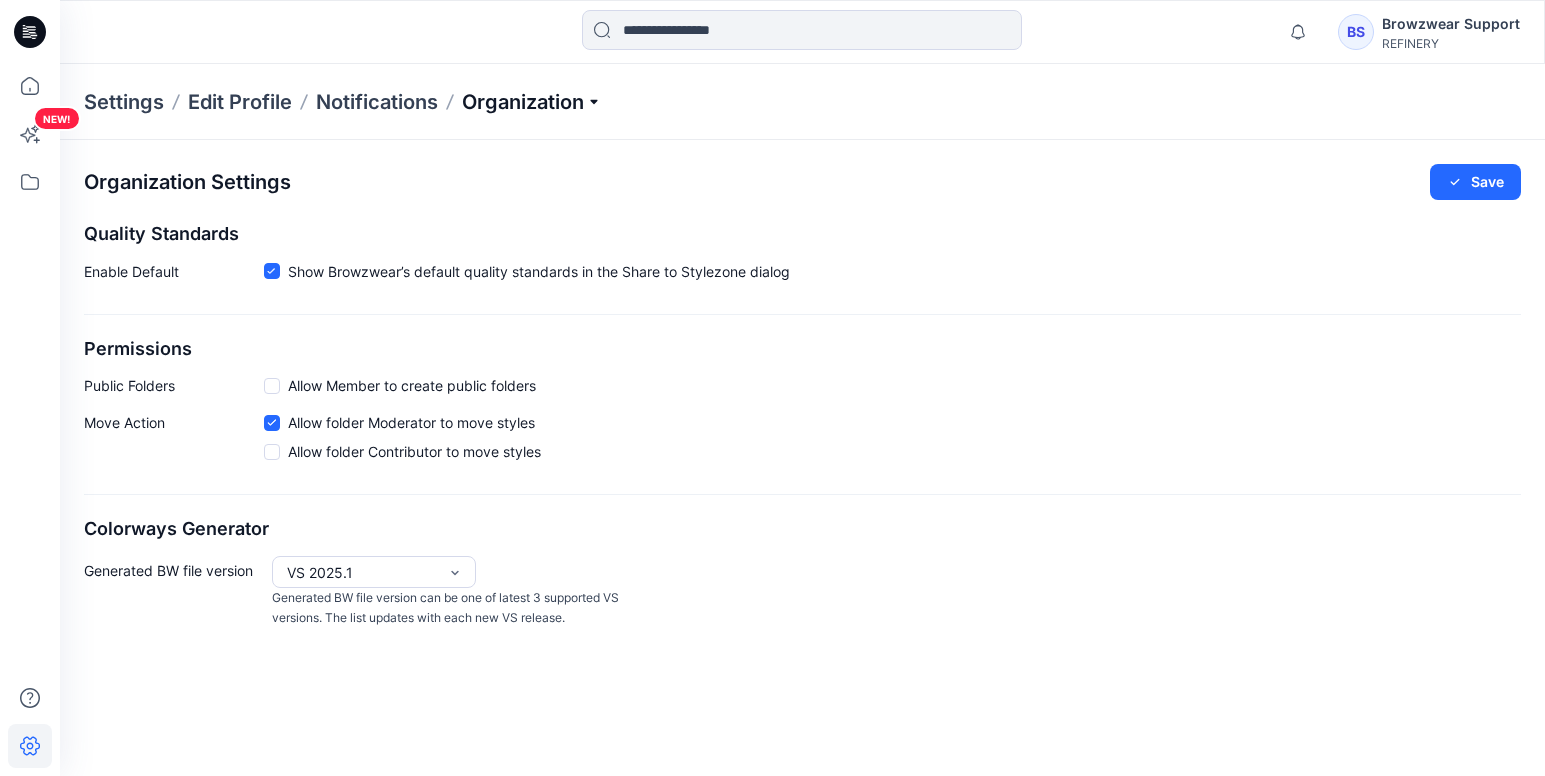 click on "Organization" at bounding box center (532, 102) 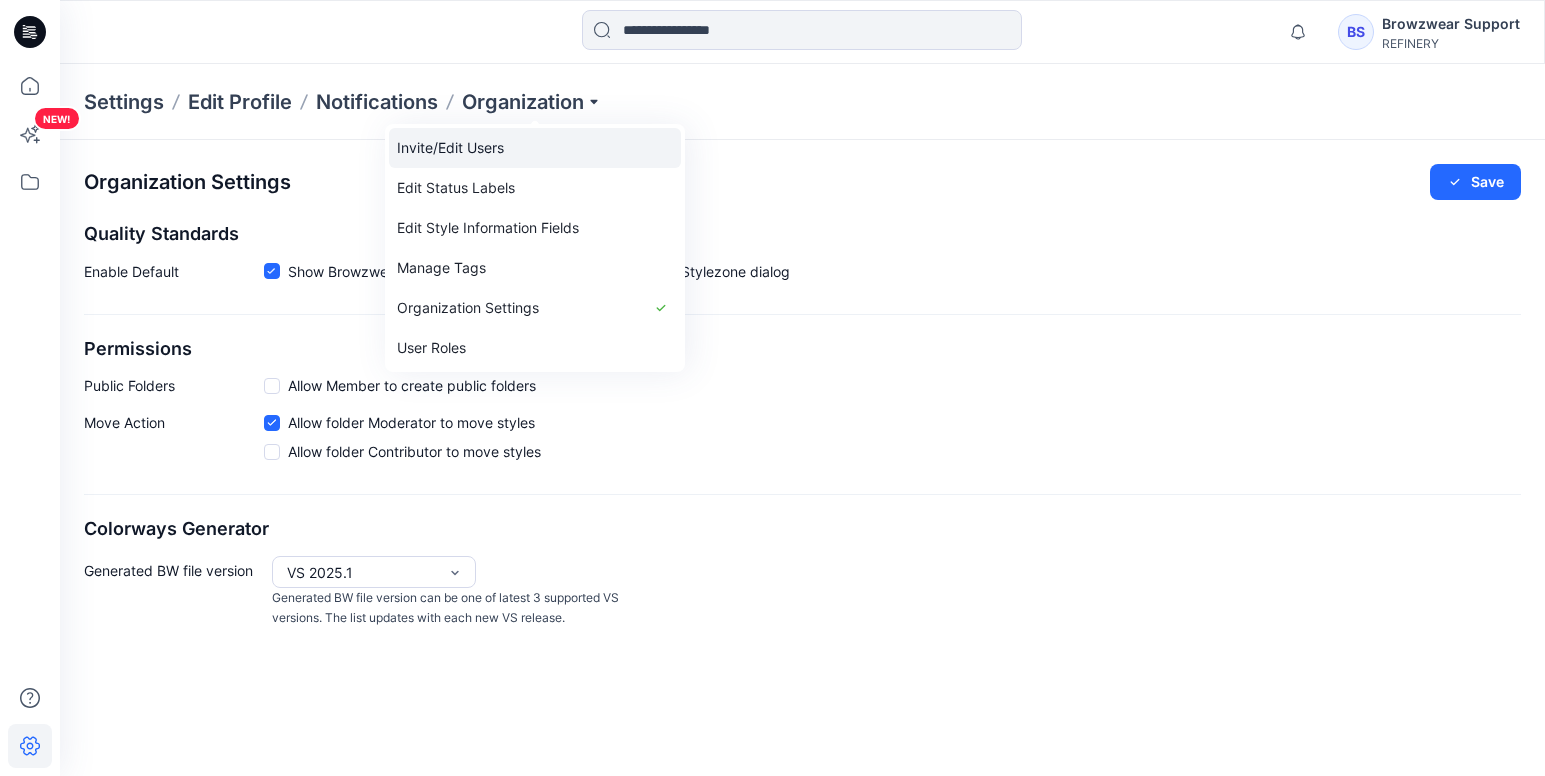 click on "Invite/Edit Users" at bounding box center (535, 148) 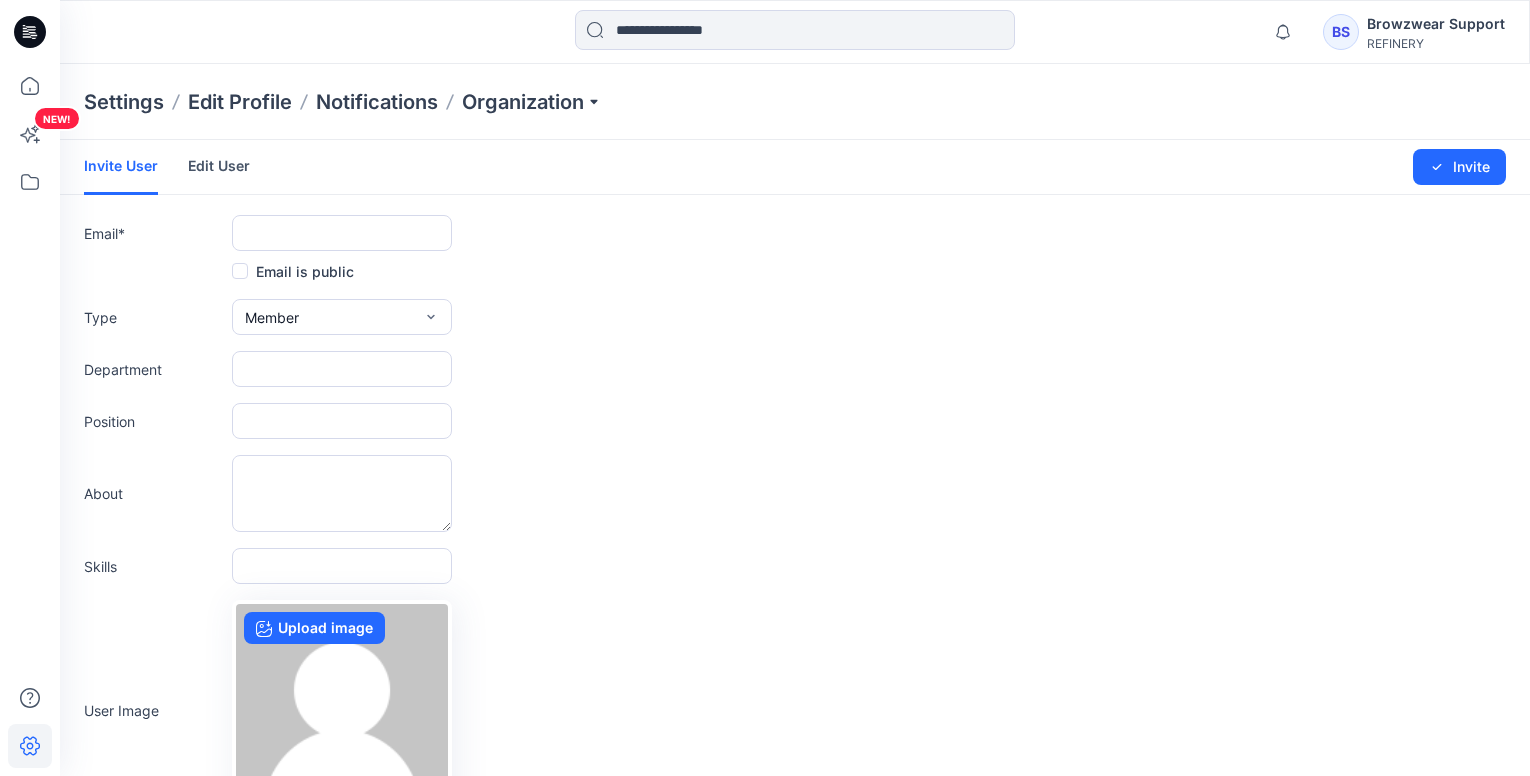 click on "Edit User" at bounding box center (219, 166) 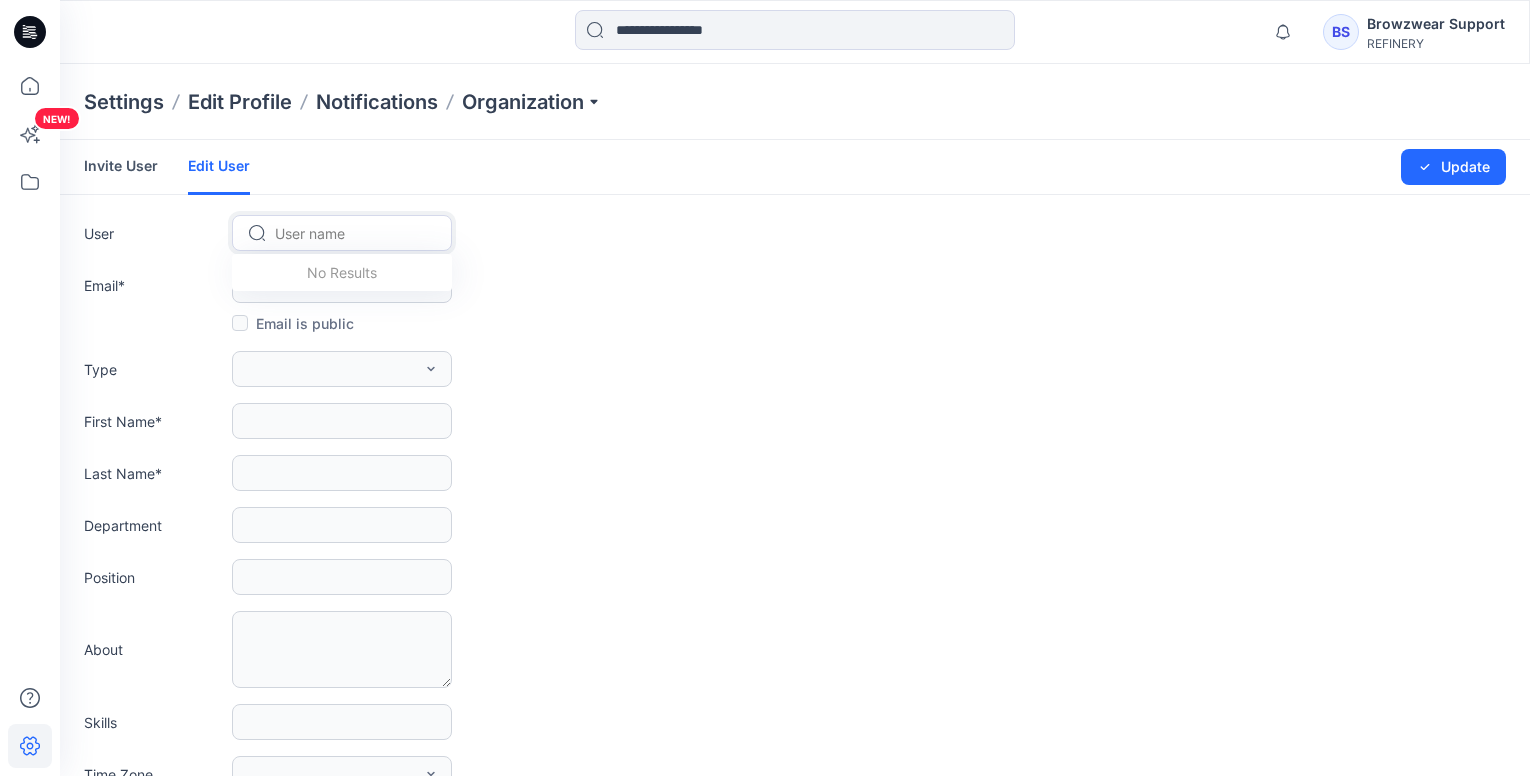 click at bounding box center [354, 233] 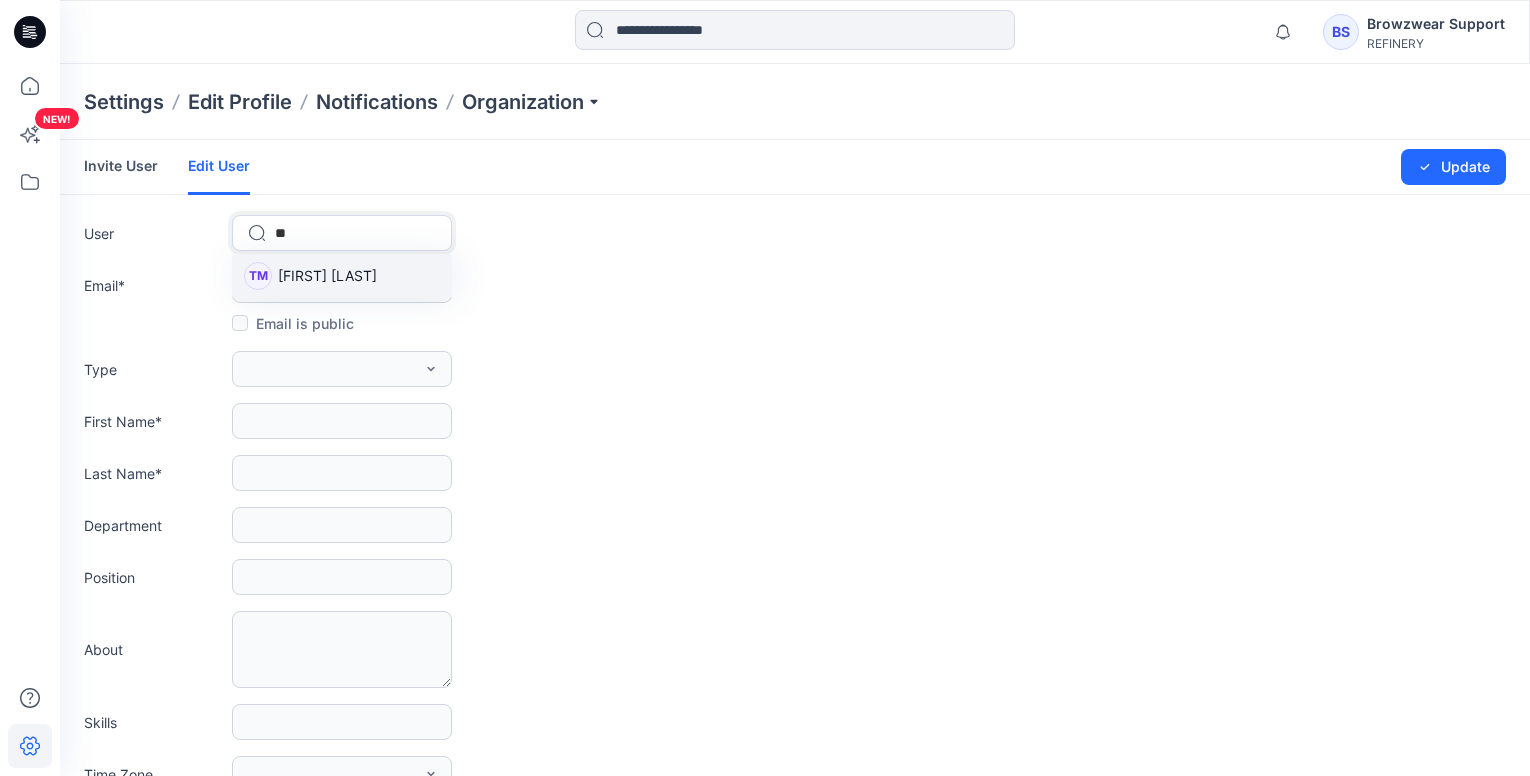type on "***" 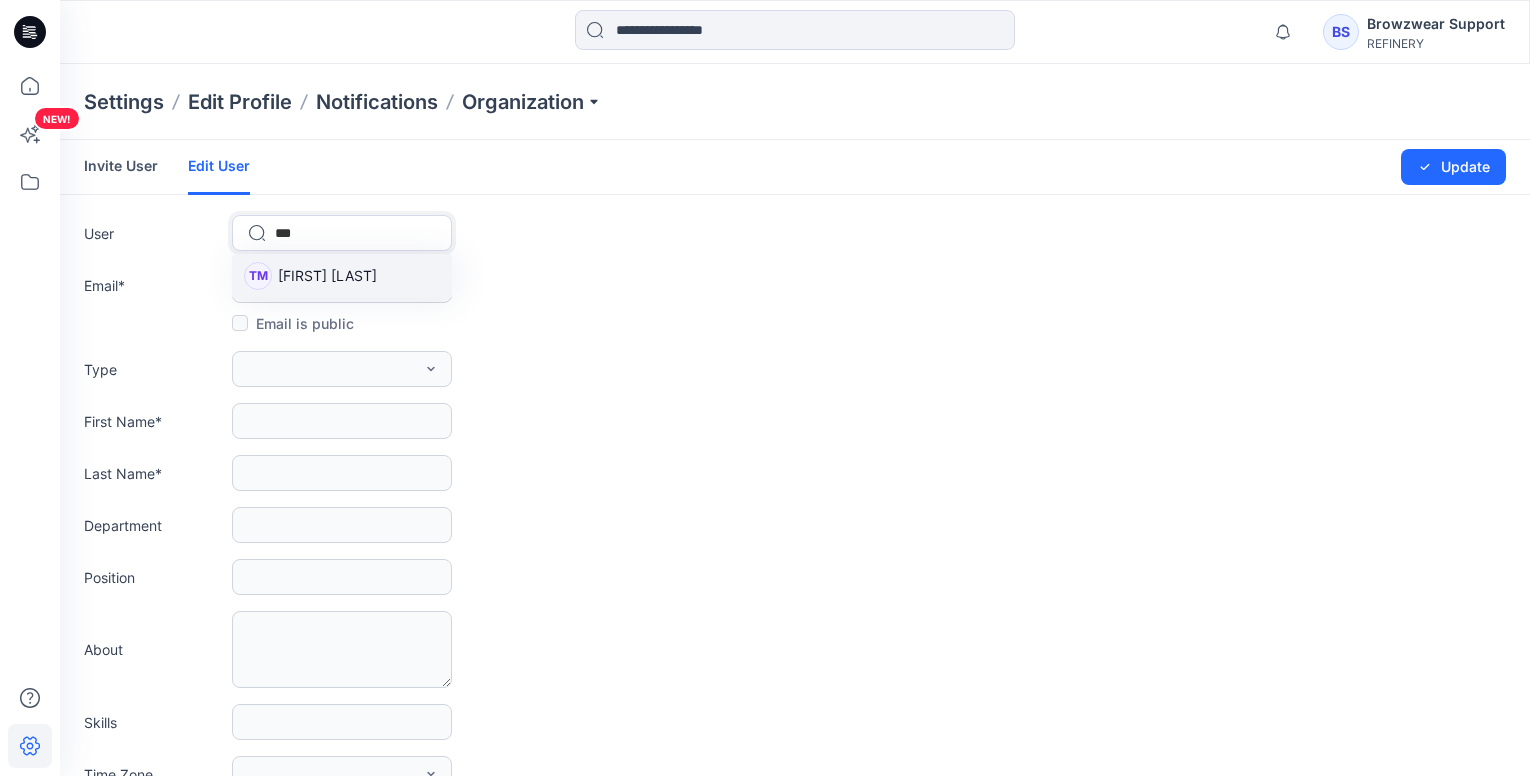 click on "[FIRST] [LAST]" at bounding box center (327, 275) 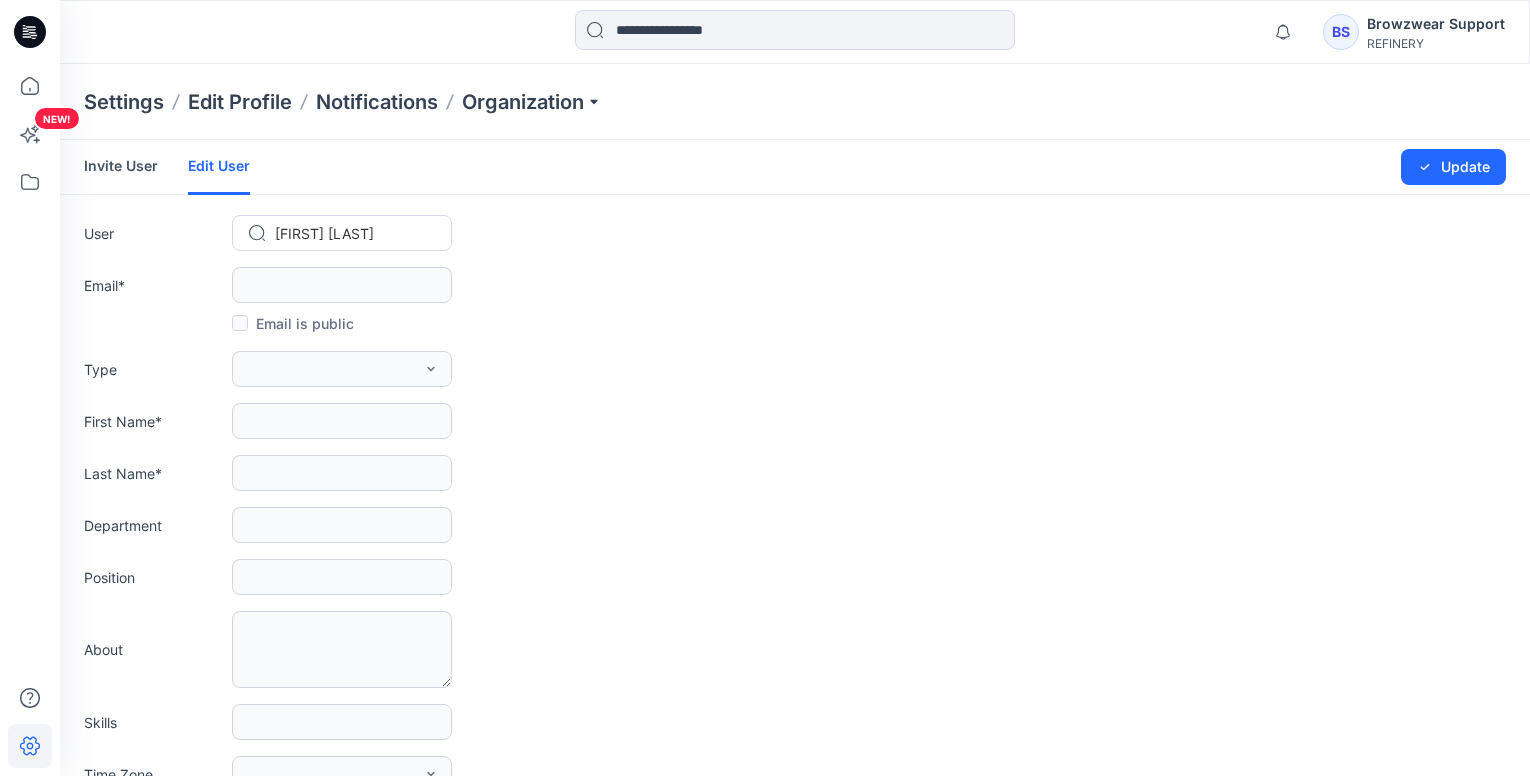 type on "**********" 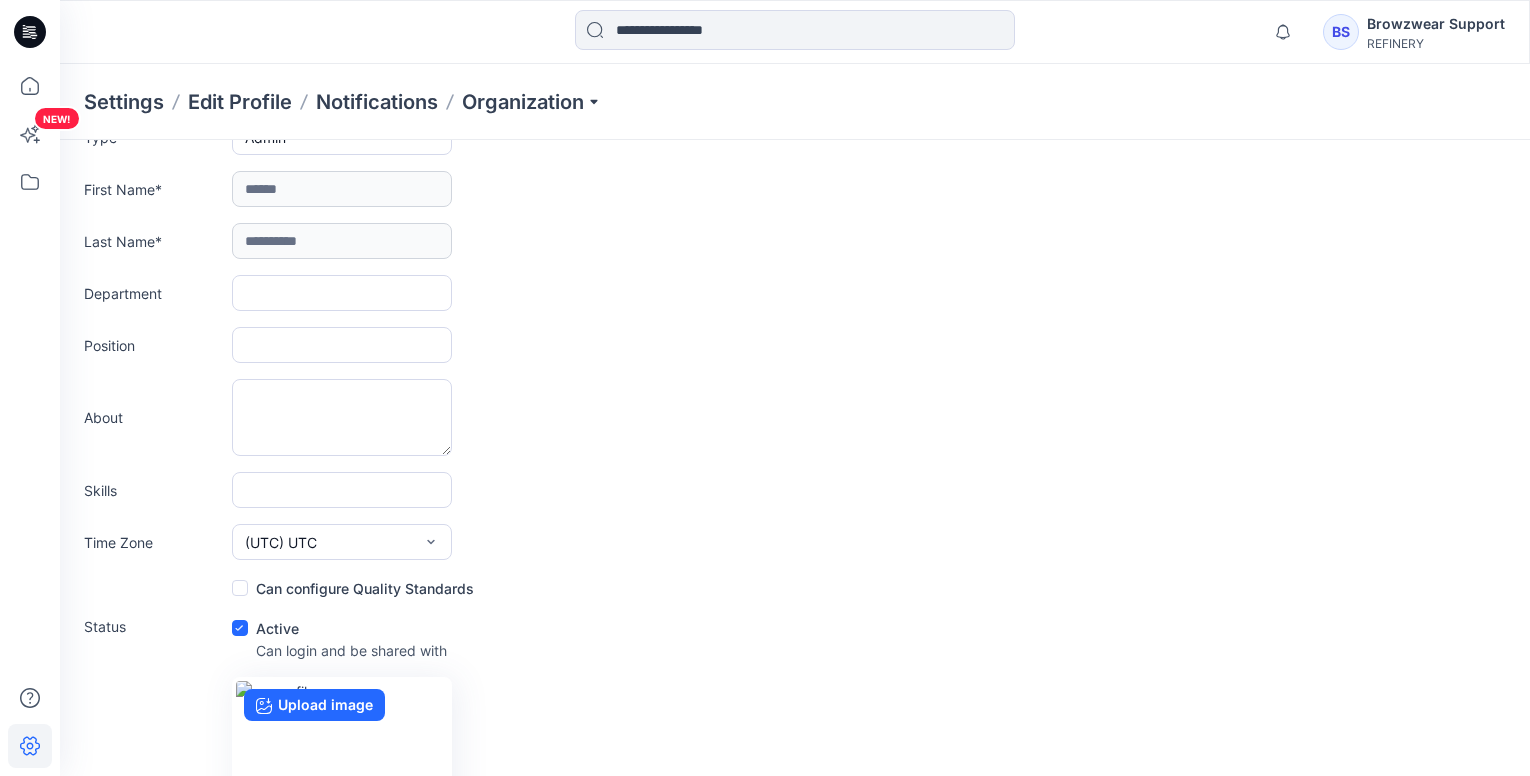 scroll, scrollTop: 221, scrollLeft: 0, axis: vertical 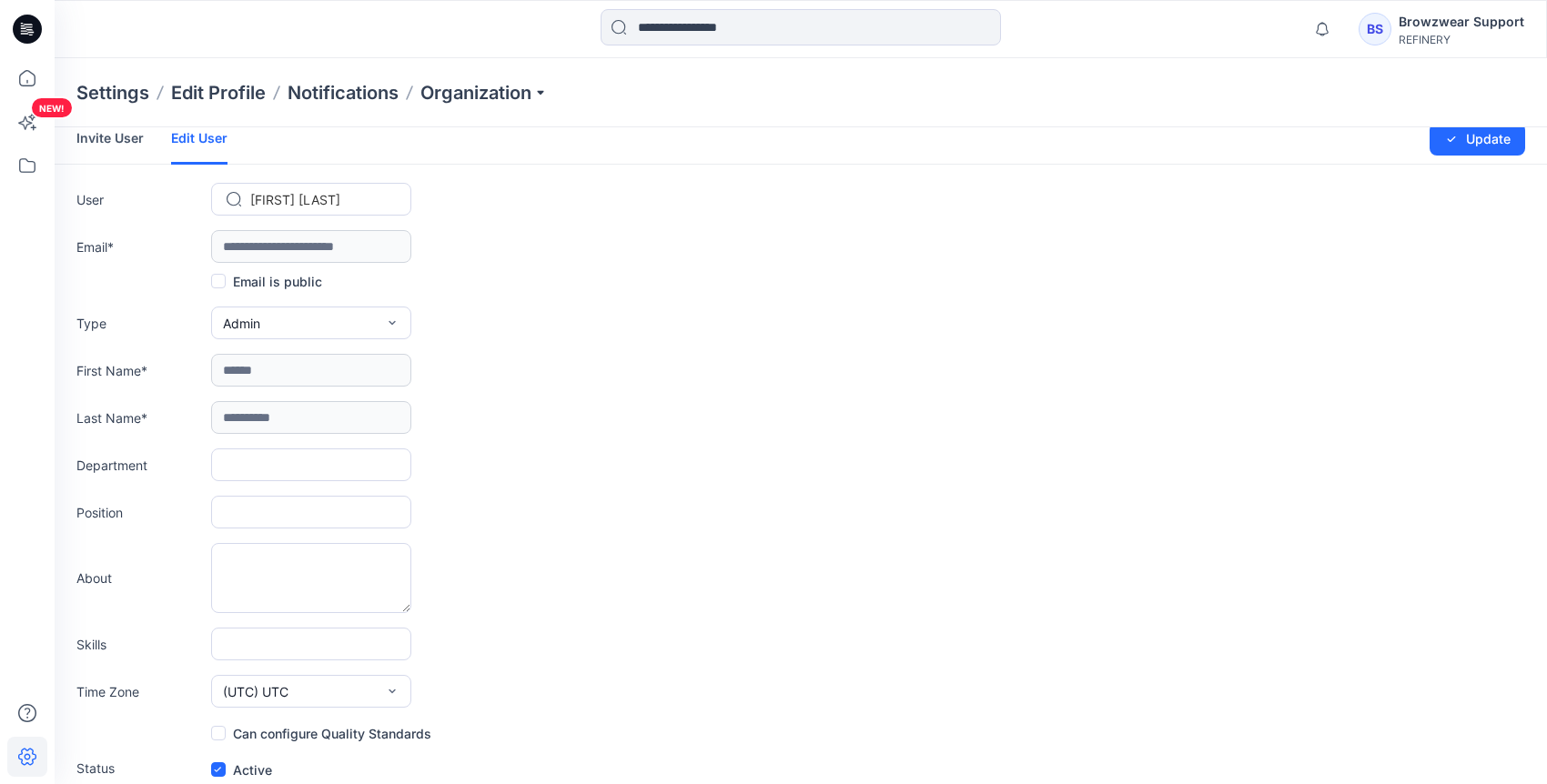 click on "REFINERY" at bounding box center (1461, 39) 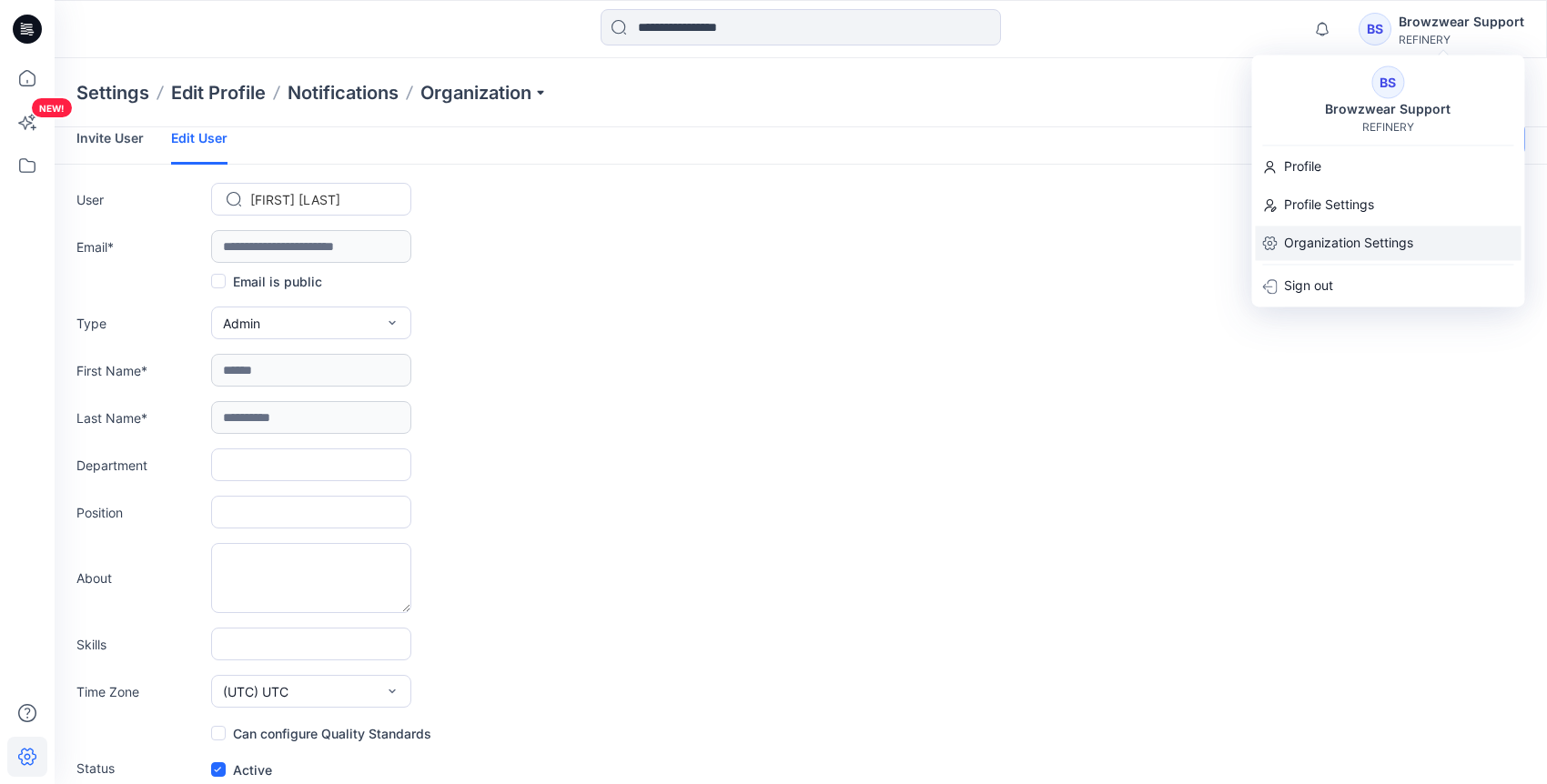 click on "Organization Settings" at bounding box center (1349, 243) 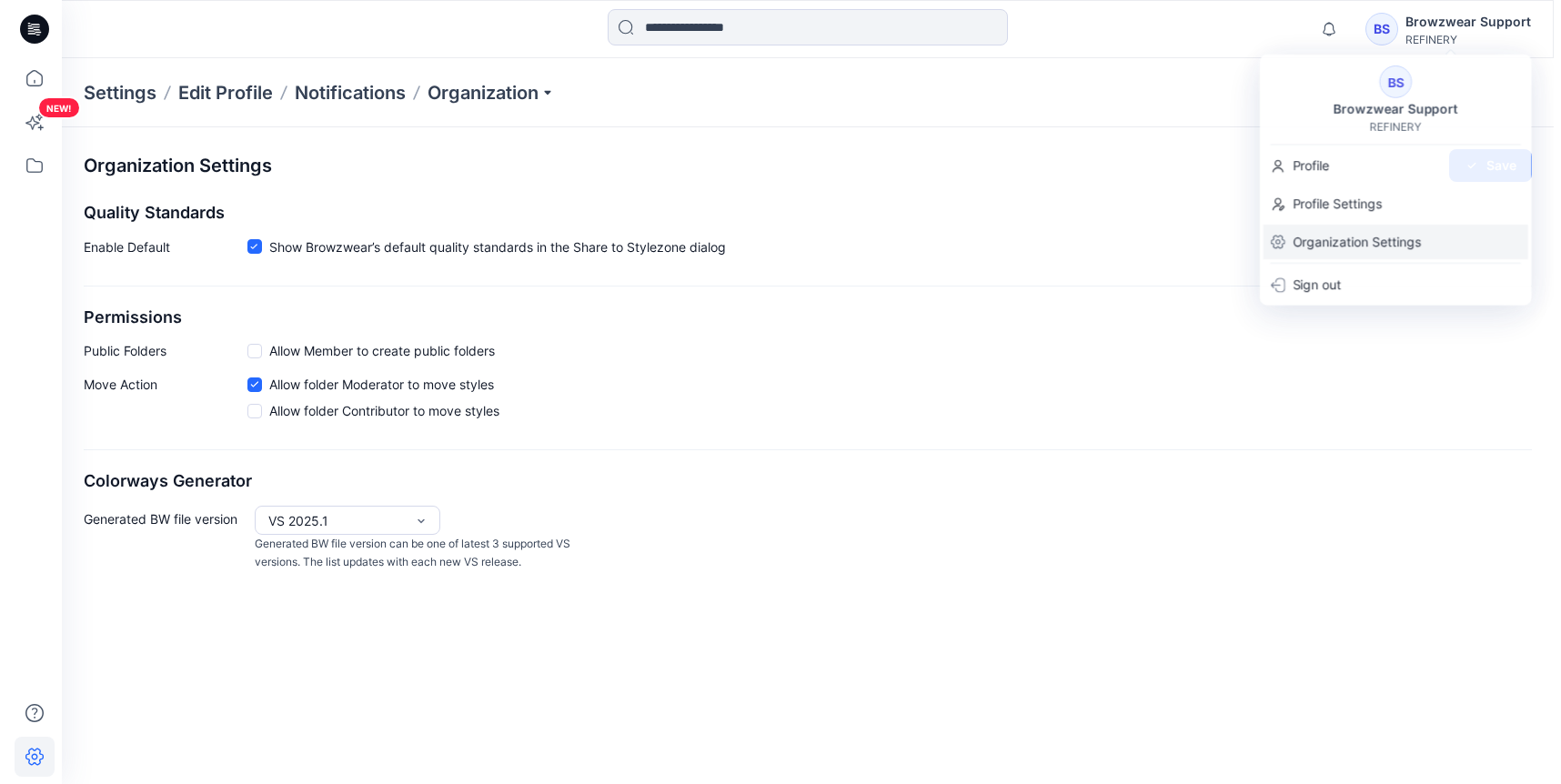 scroll, scrollTop: 0, scrollLeft: 0, axis: both 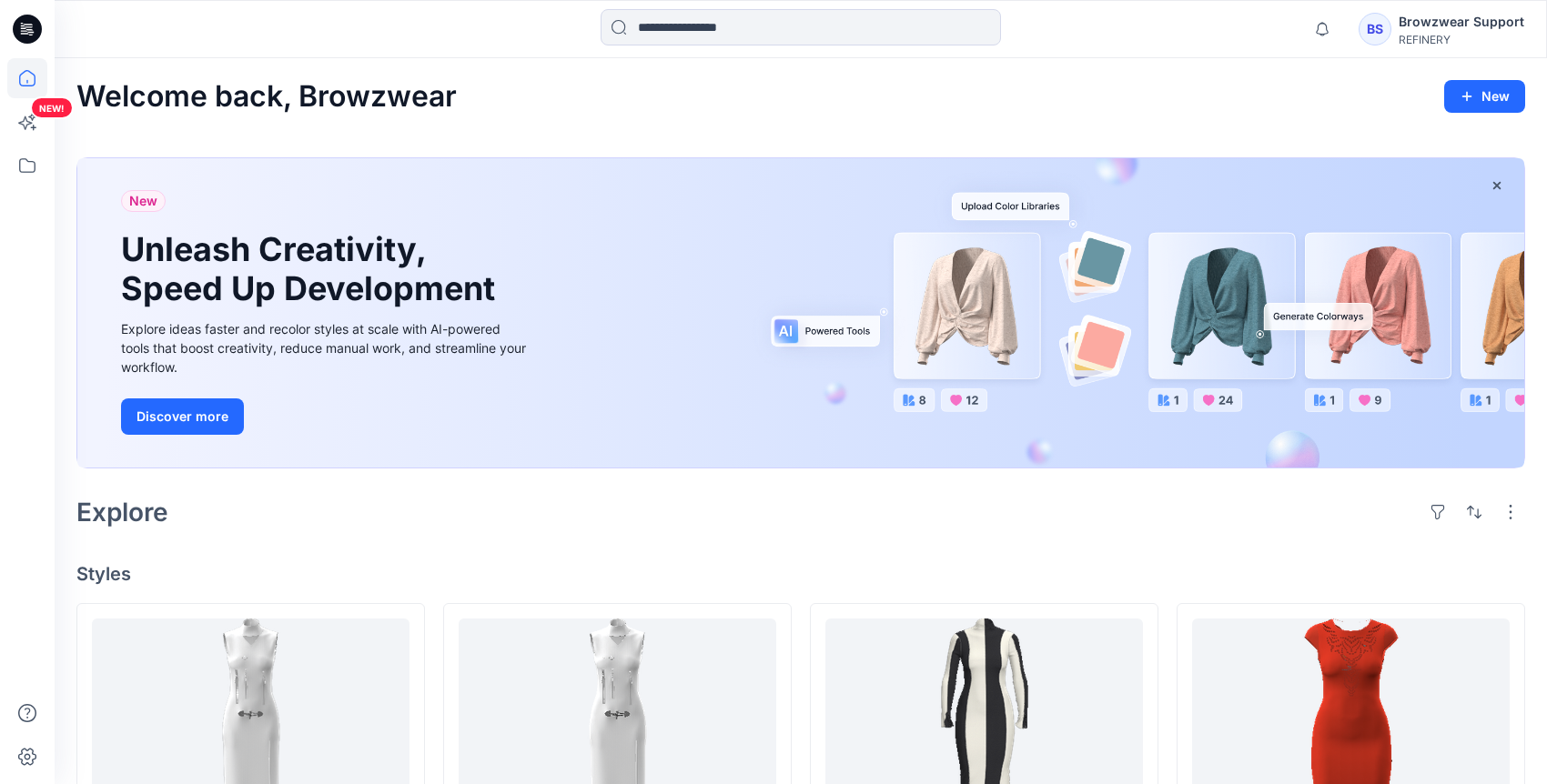 click on "NEW!" at bounding box center [27, 421] 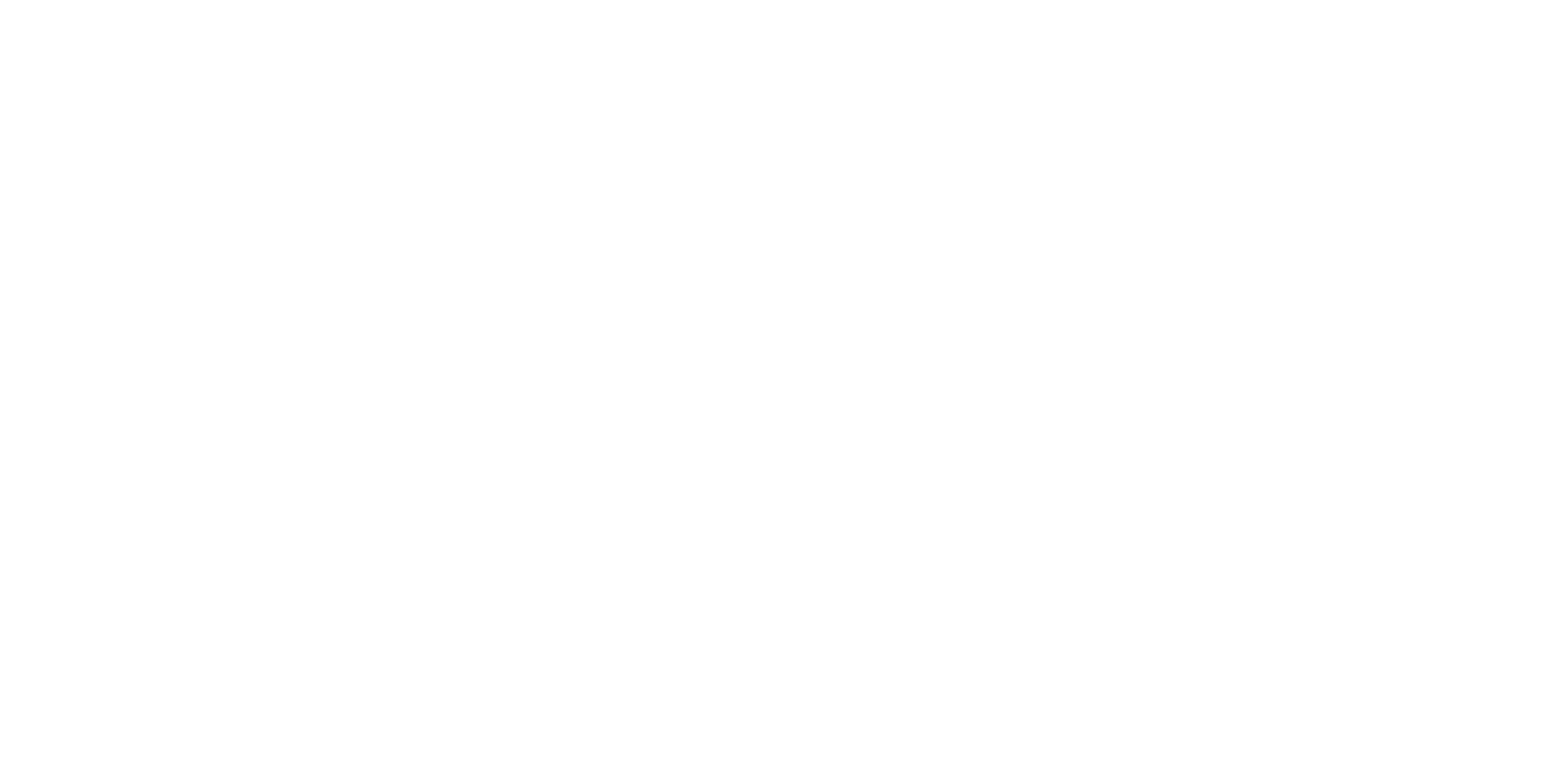 scroll, scrollTop: 0, scrollLeft: 0, axis: both 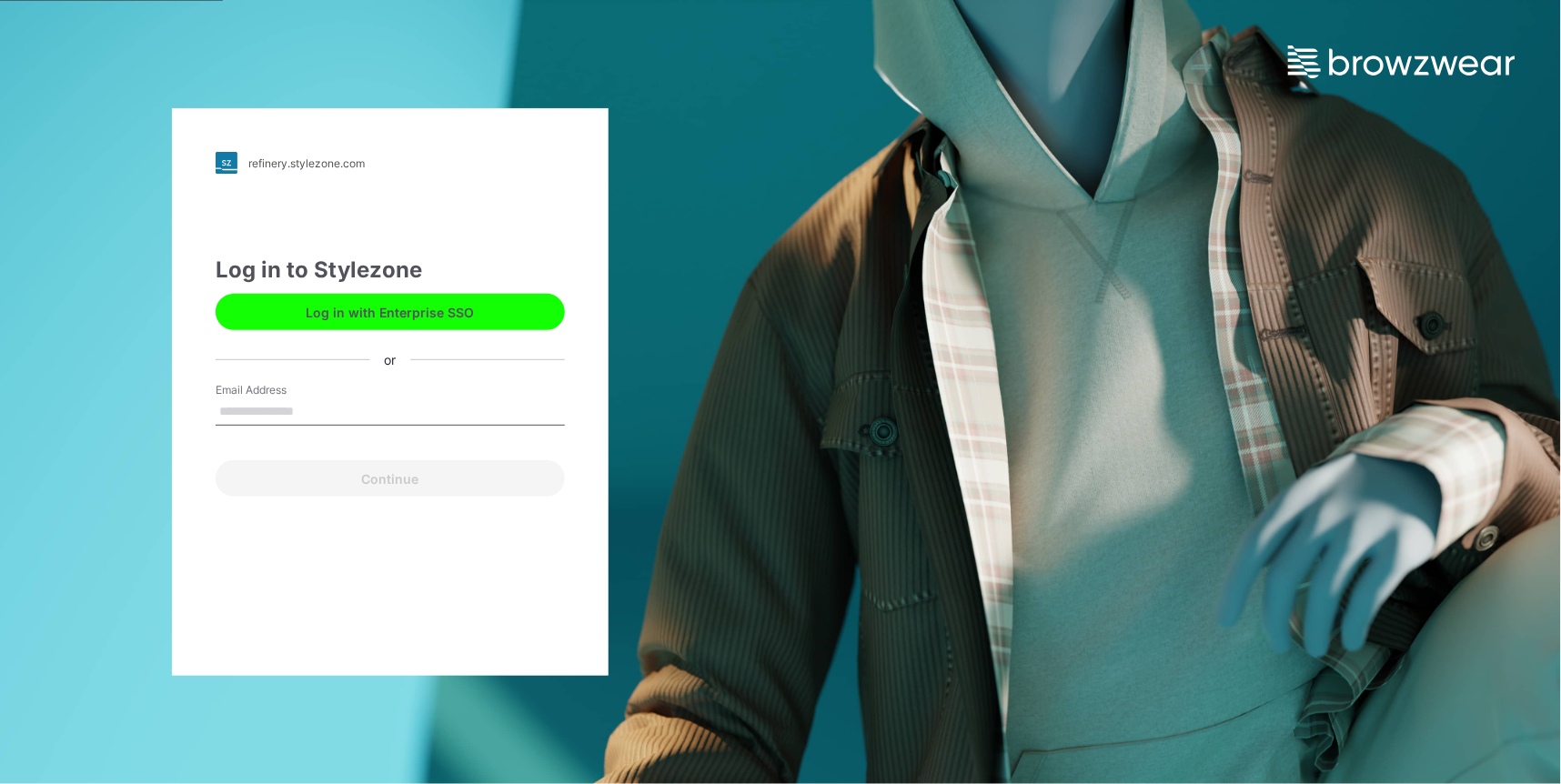 click on "Log in with Enterprise SSO" at bounding box center [390, 312] 